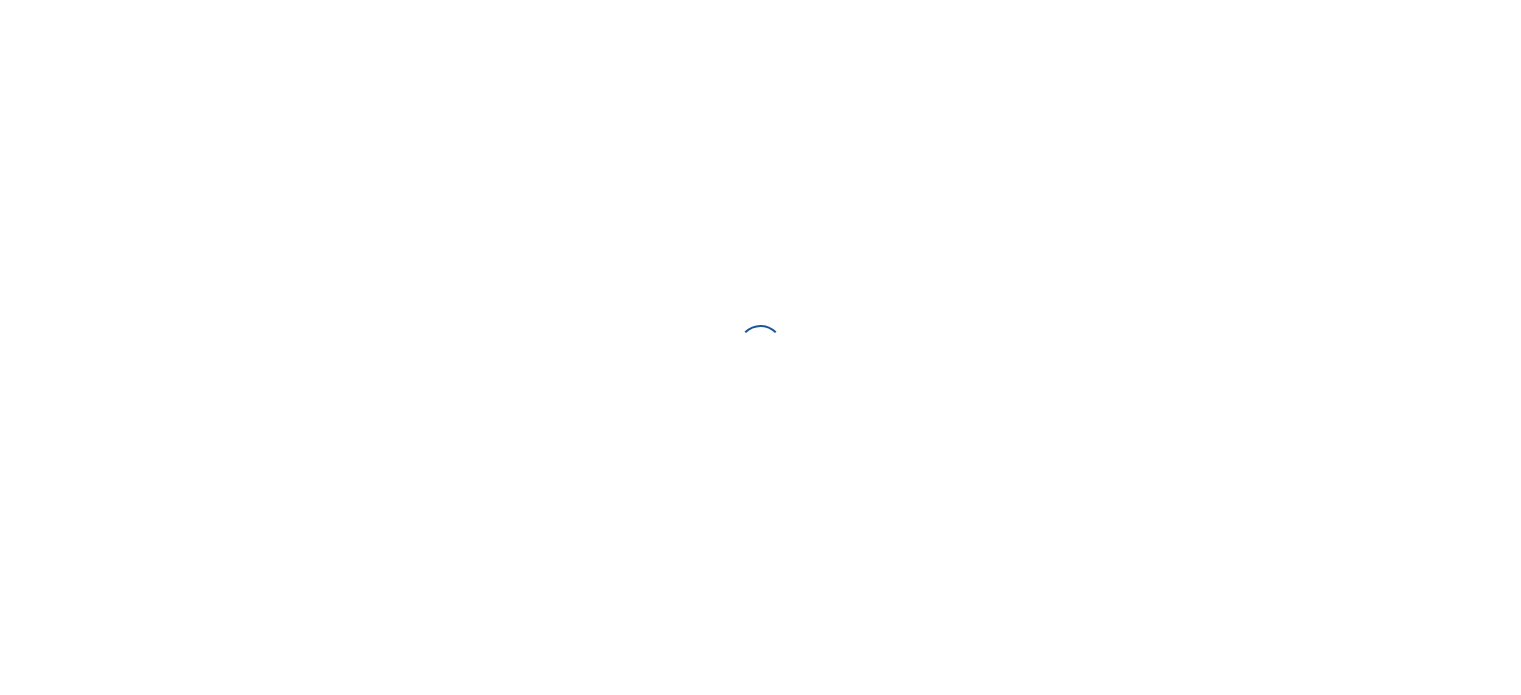 scroll, scrollTop: 0, scrollLeft: 0, axis: both 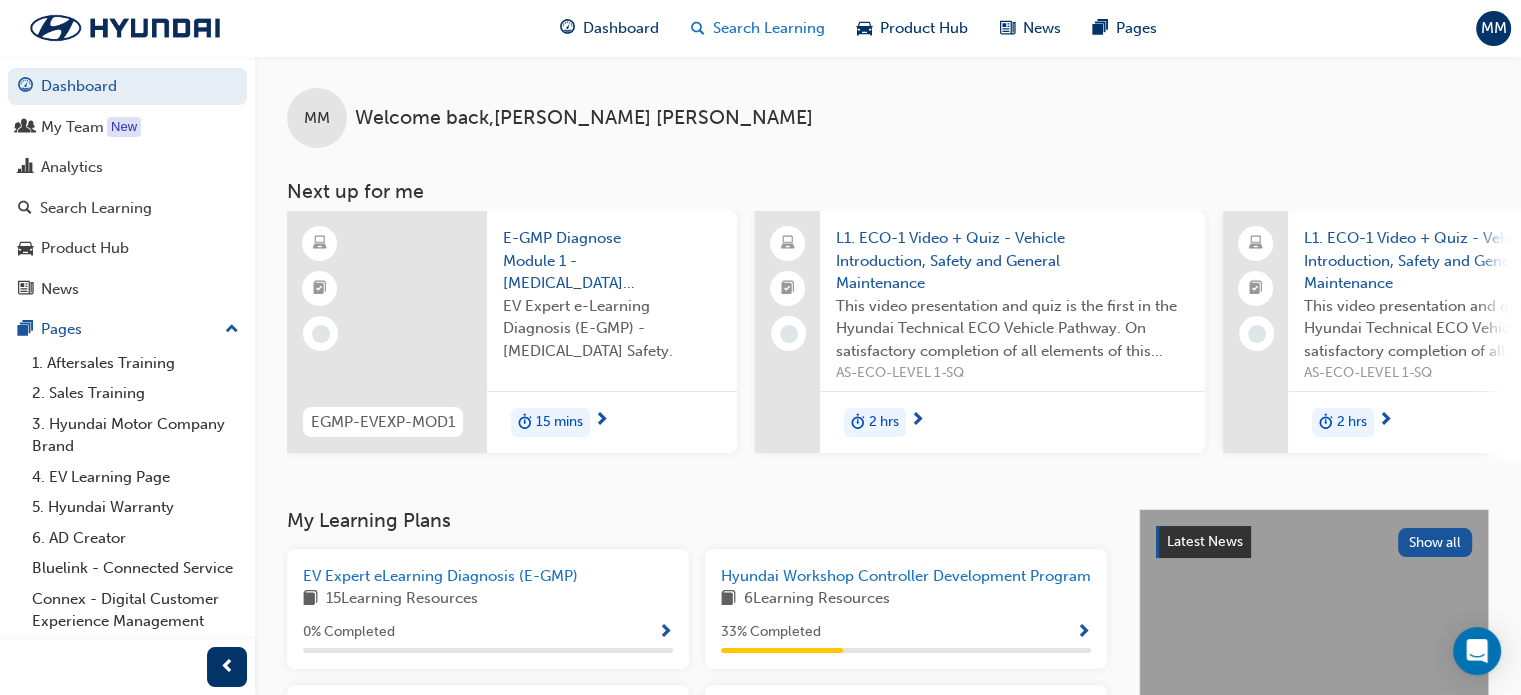 click on "Search Learning" at bounding box center [769, 28] 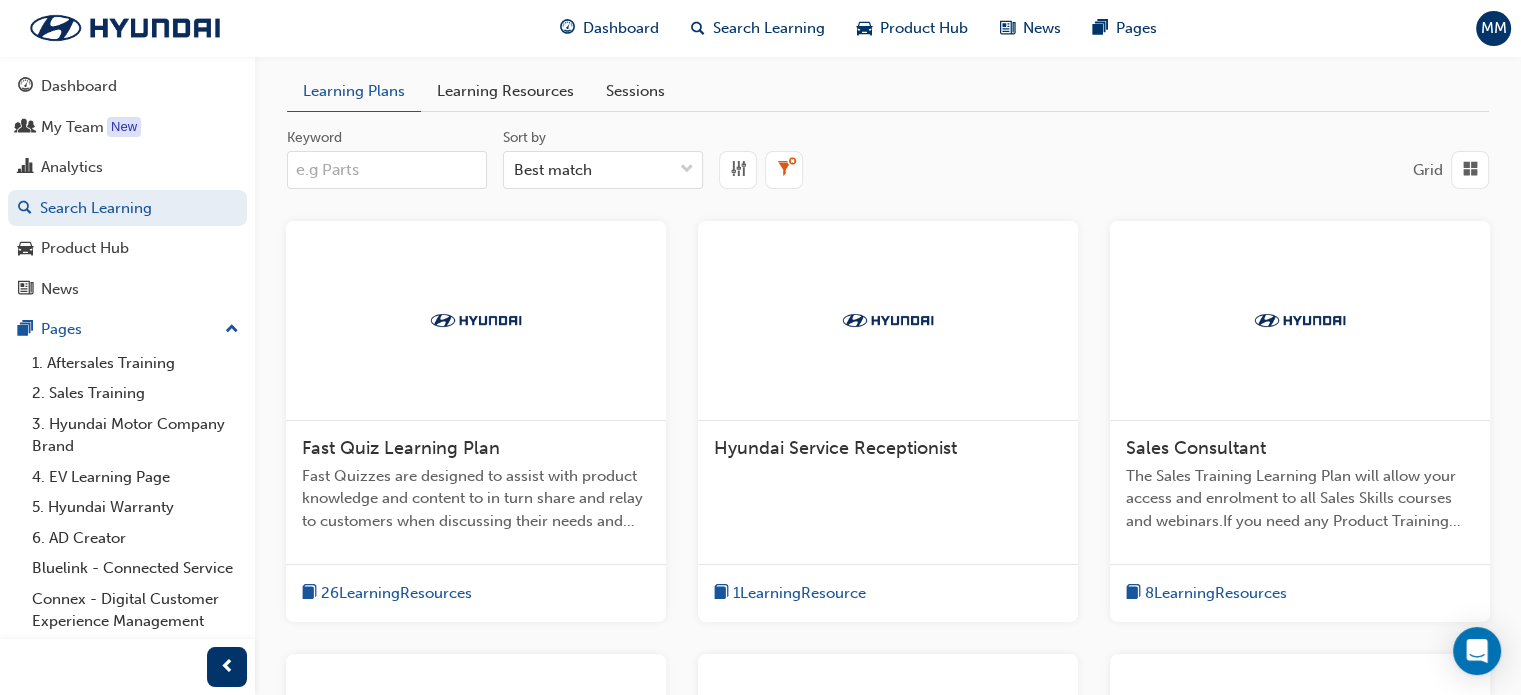 click on "Learning Resources" at bounding box center [505, 91] 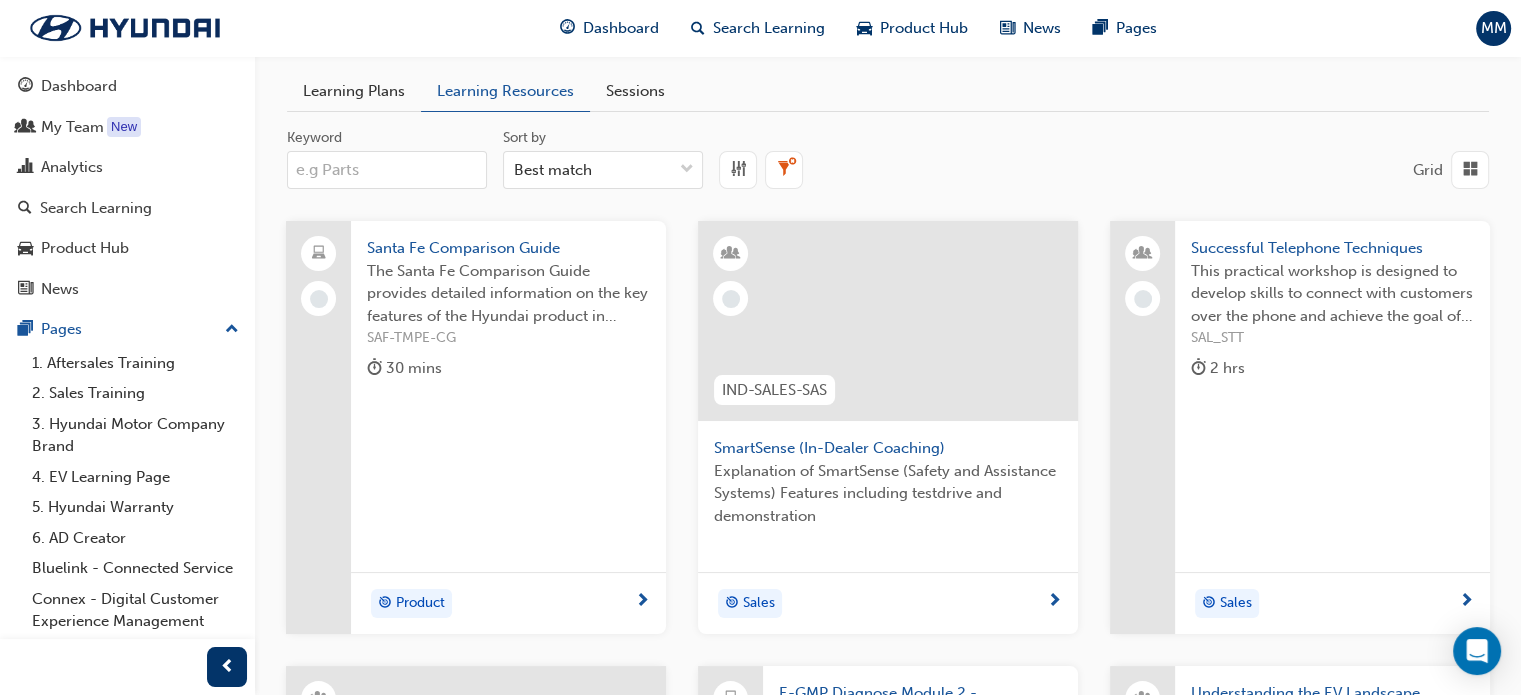 click on "Keyword" at bounding box center [387, 170] 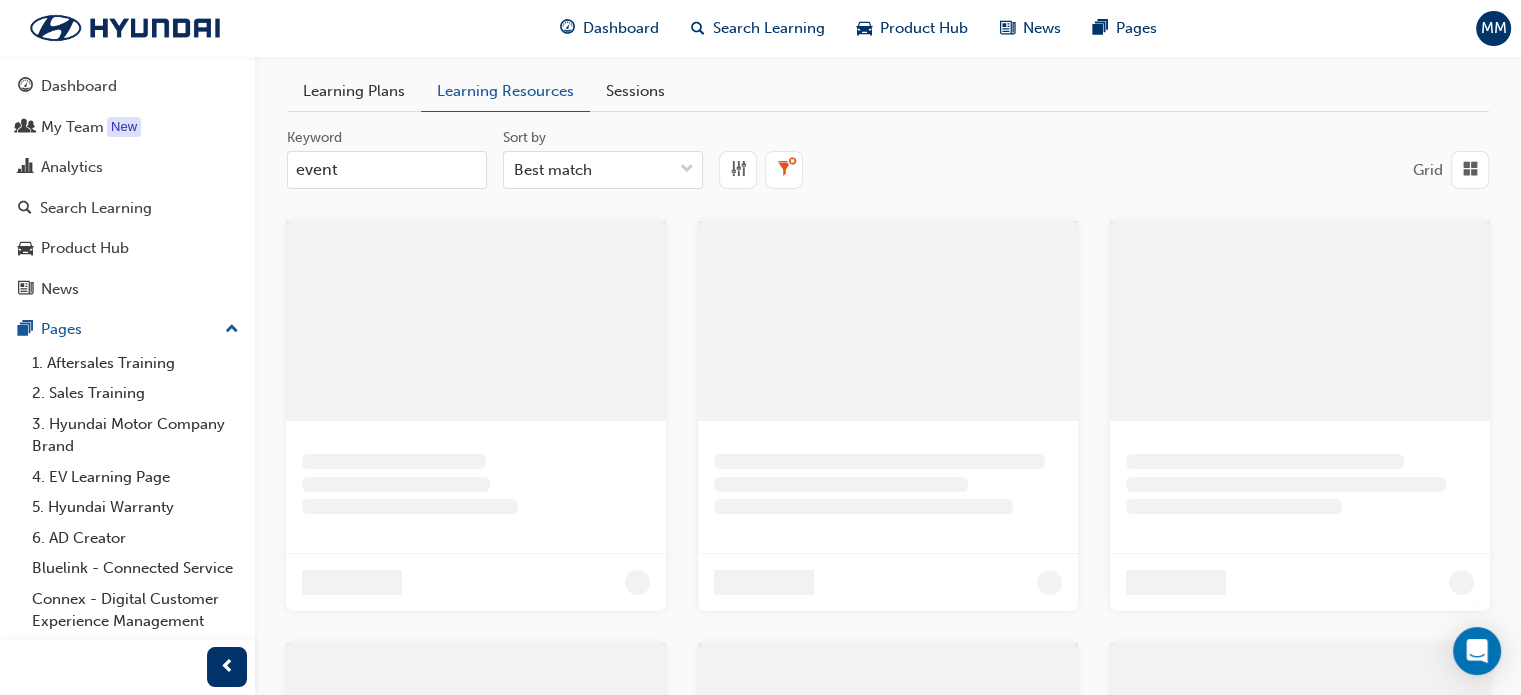 type on "event" 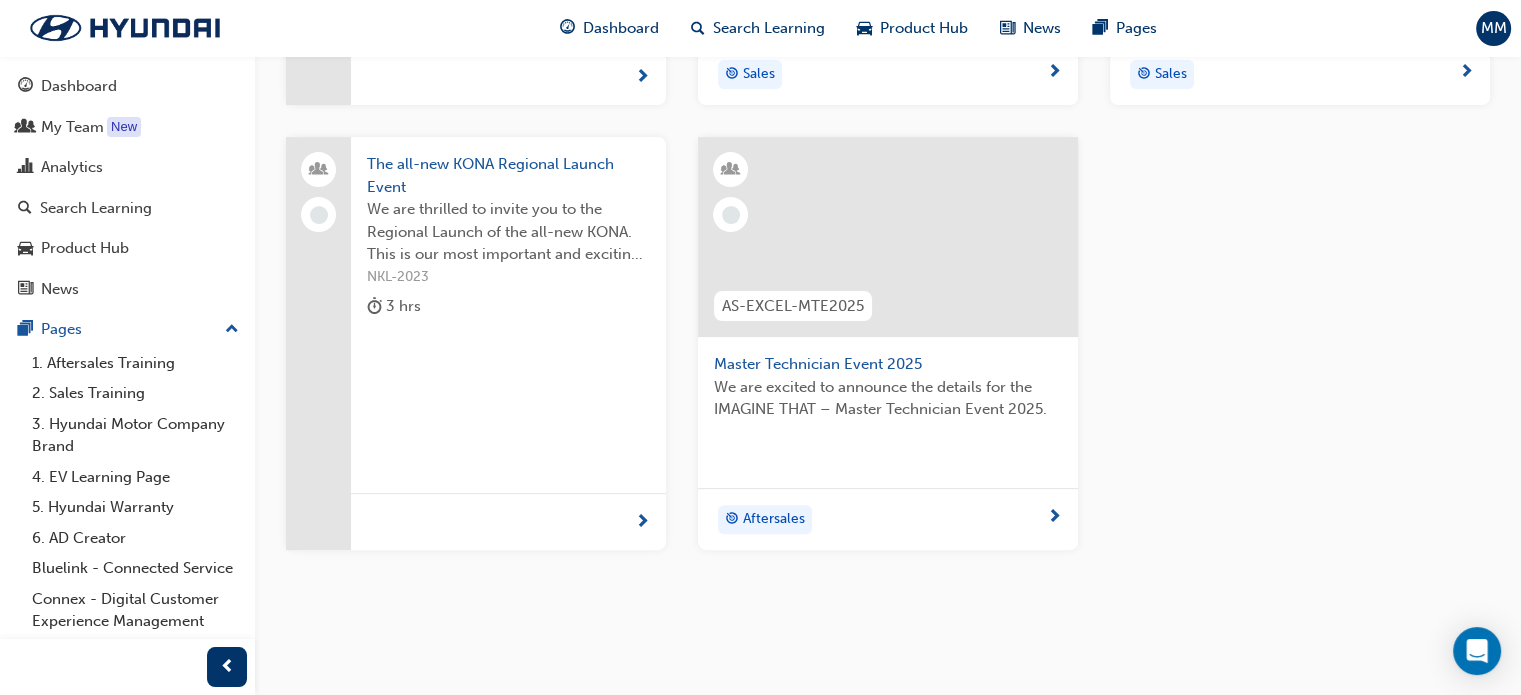 scroll, scrollTop: 584, scrollLeft: 0, axis: vertical 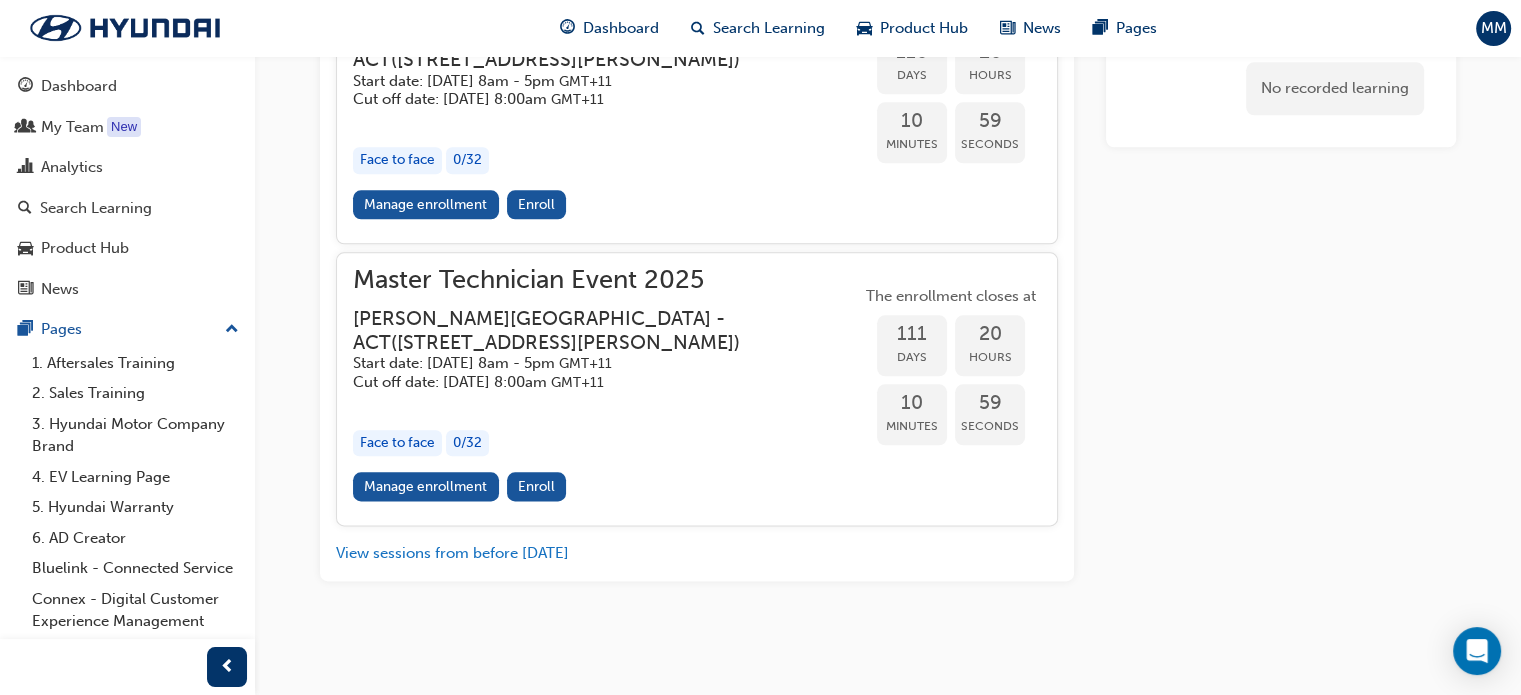 click on "Enroll" at bounding box center [536, -78] 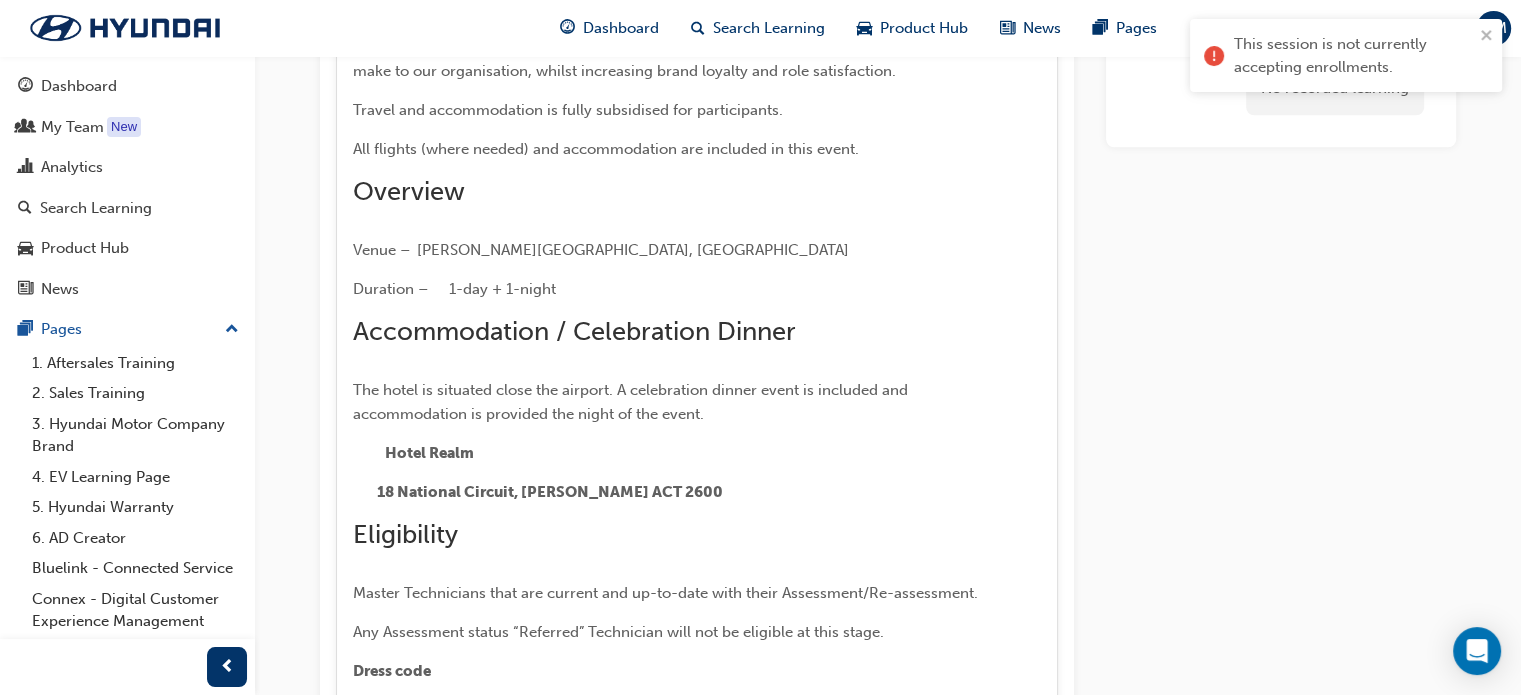scroll, scrollTop: 2625, scrollLeft: 0, axis: vertical 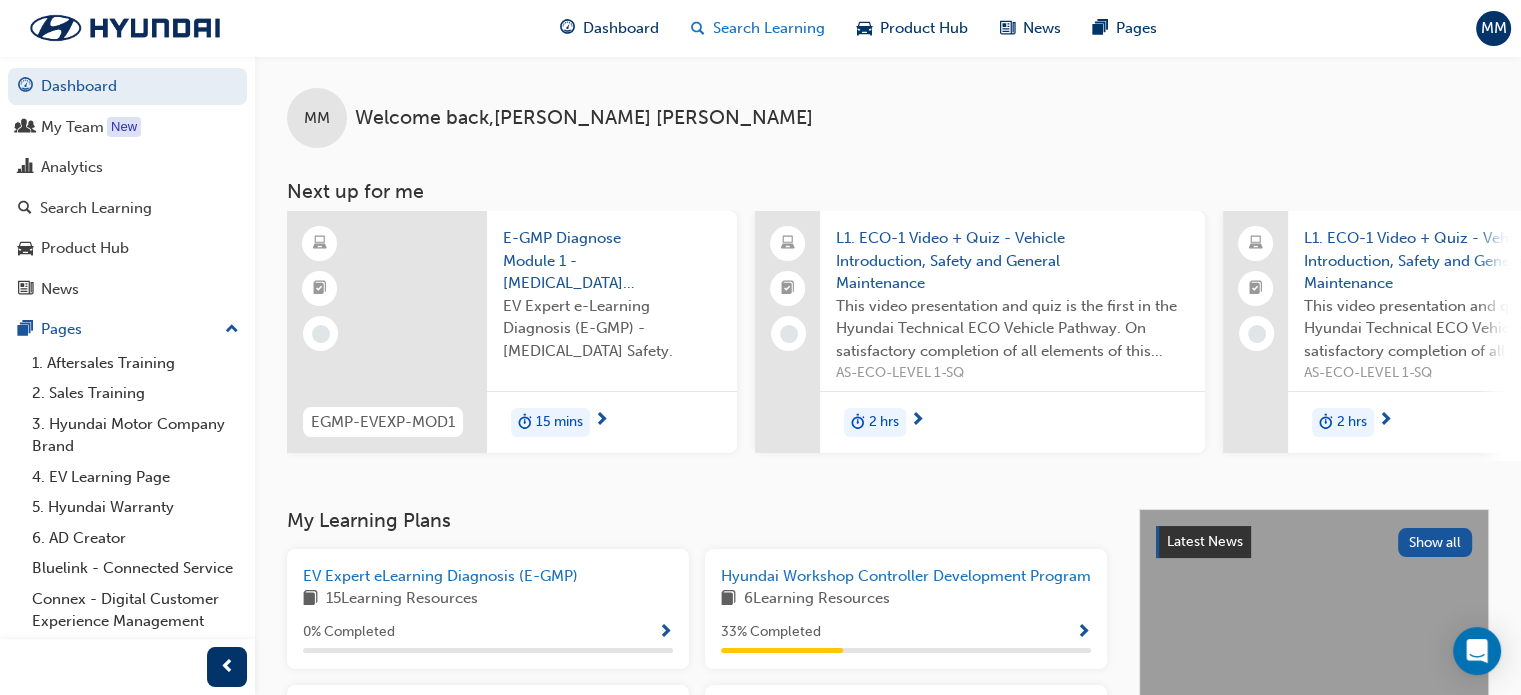 click on "Search Learning" at bounding box center (769, 28) 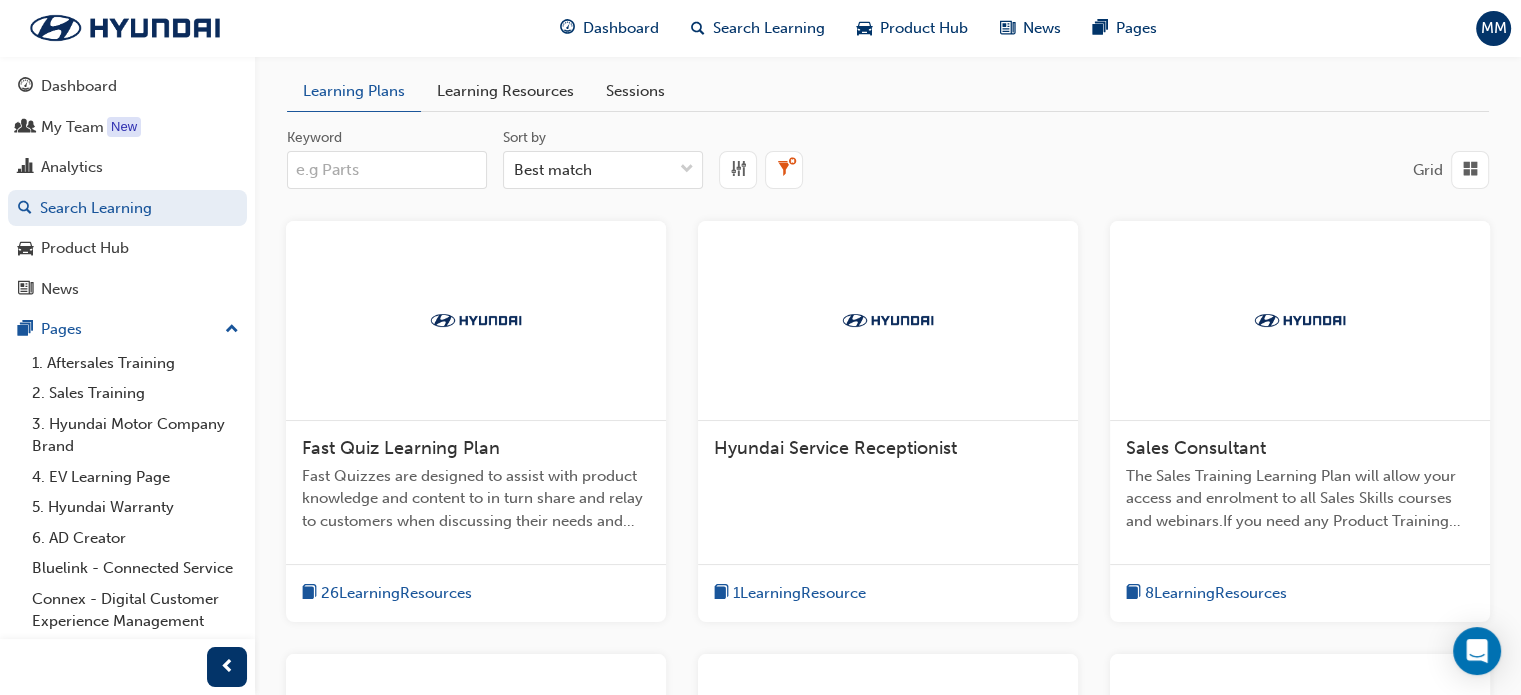 click on "Keyword" at bounding box center [387, 170] 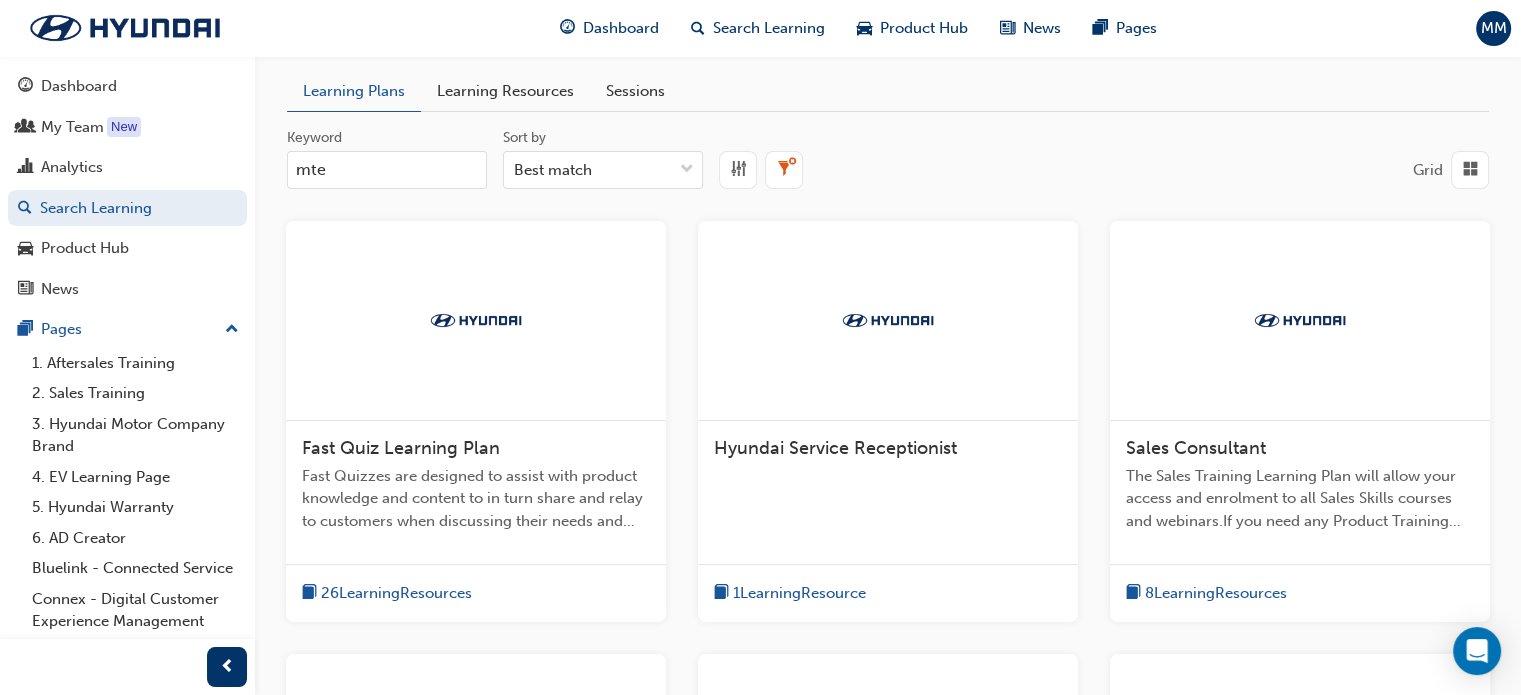 type on "mte" 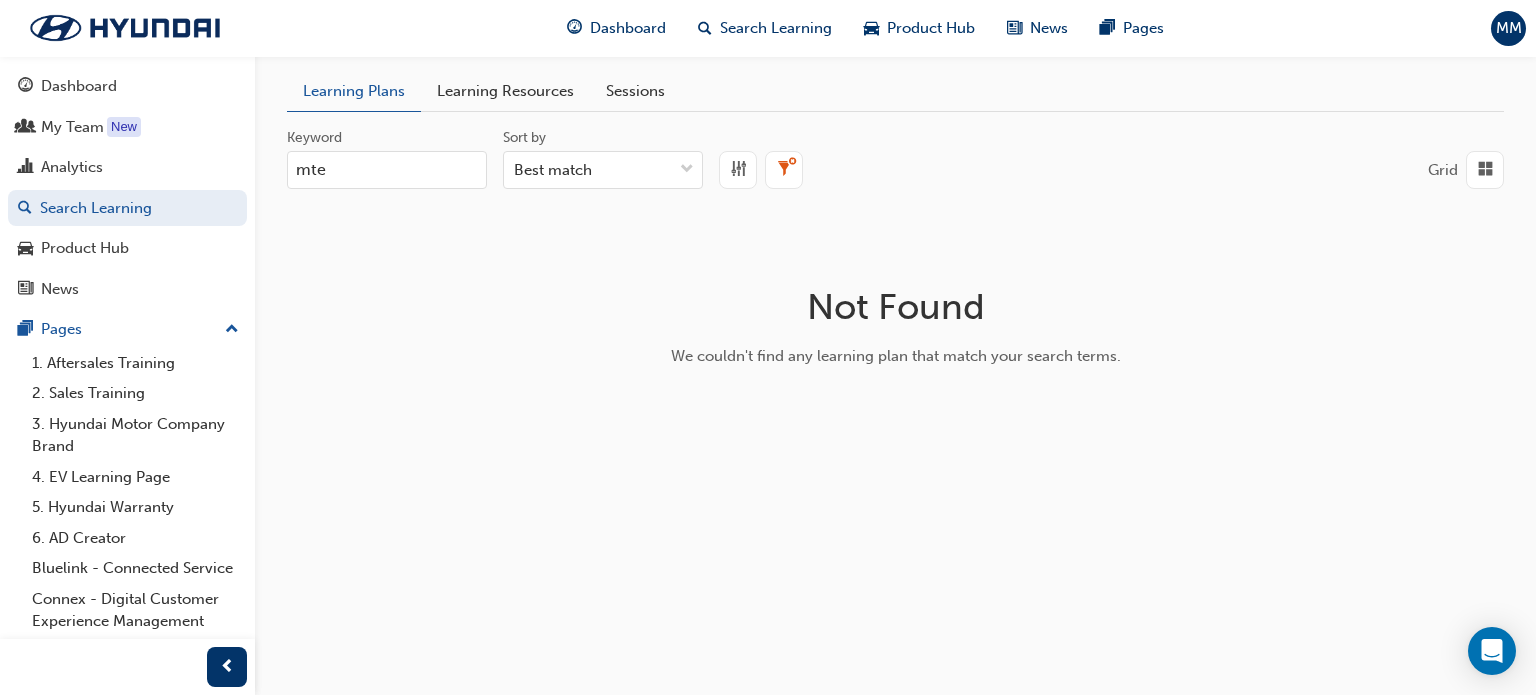 click on "Learning Resources" at bounding box center (505, 91) 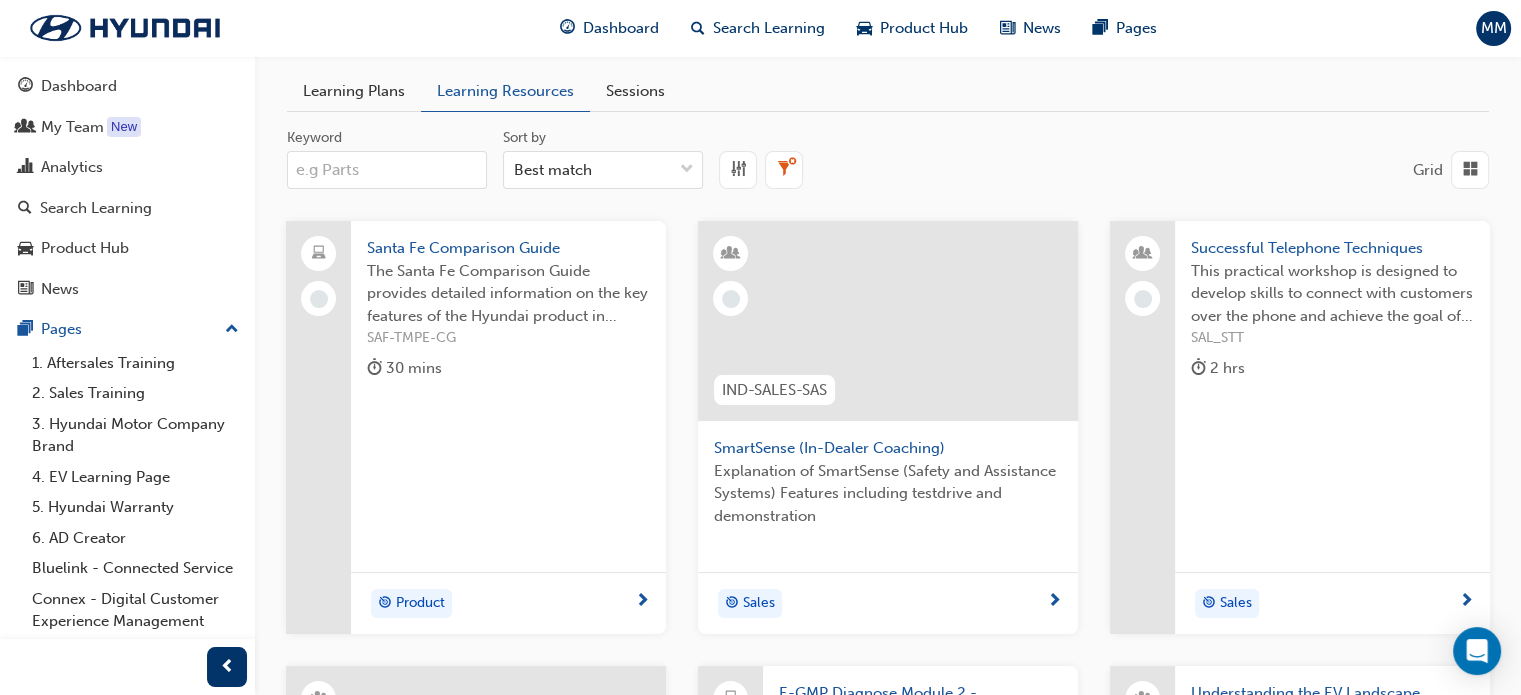 click on "Keyword" at bounding box center (387, 170) 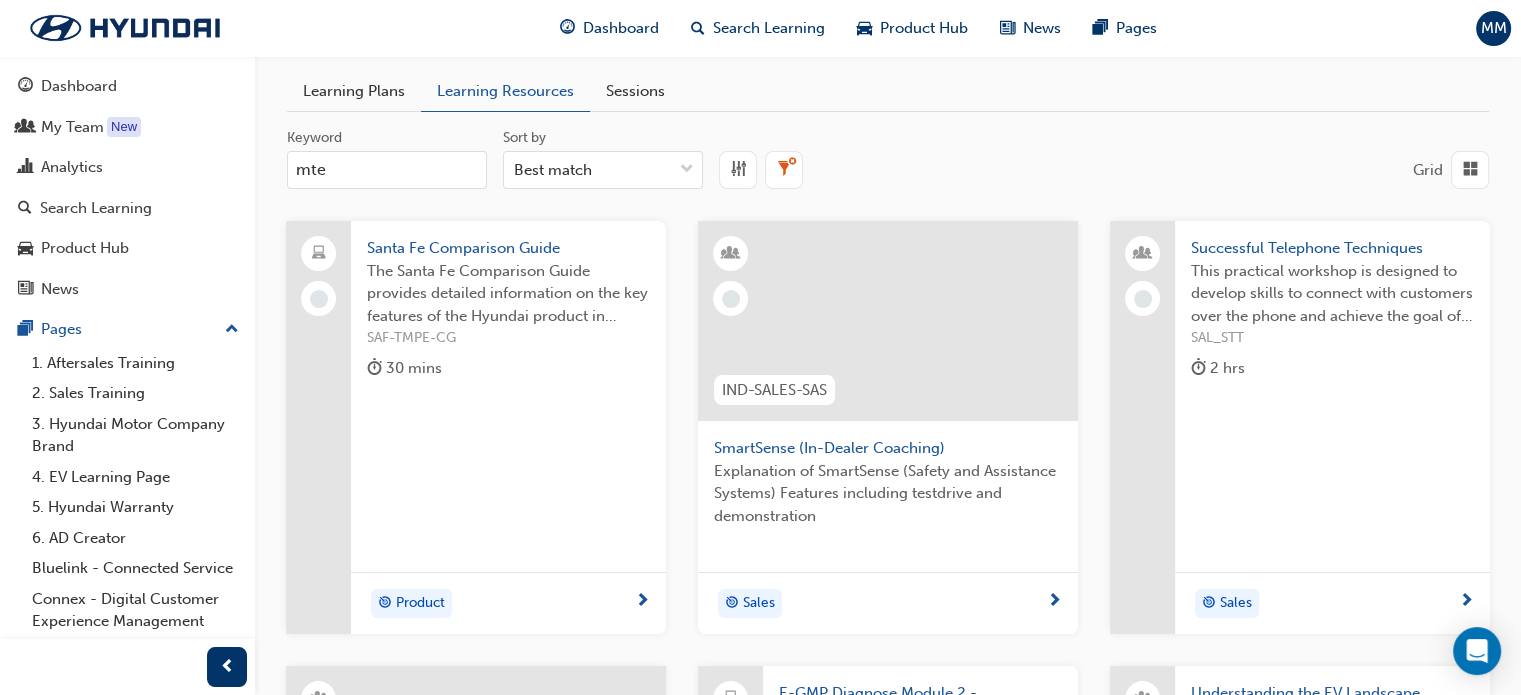 type on "mte" 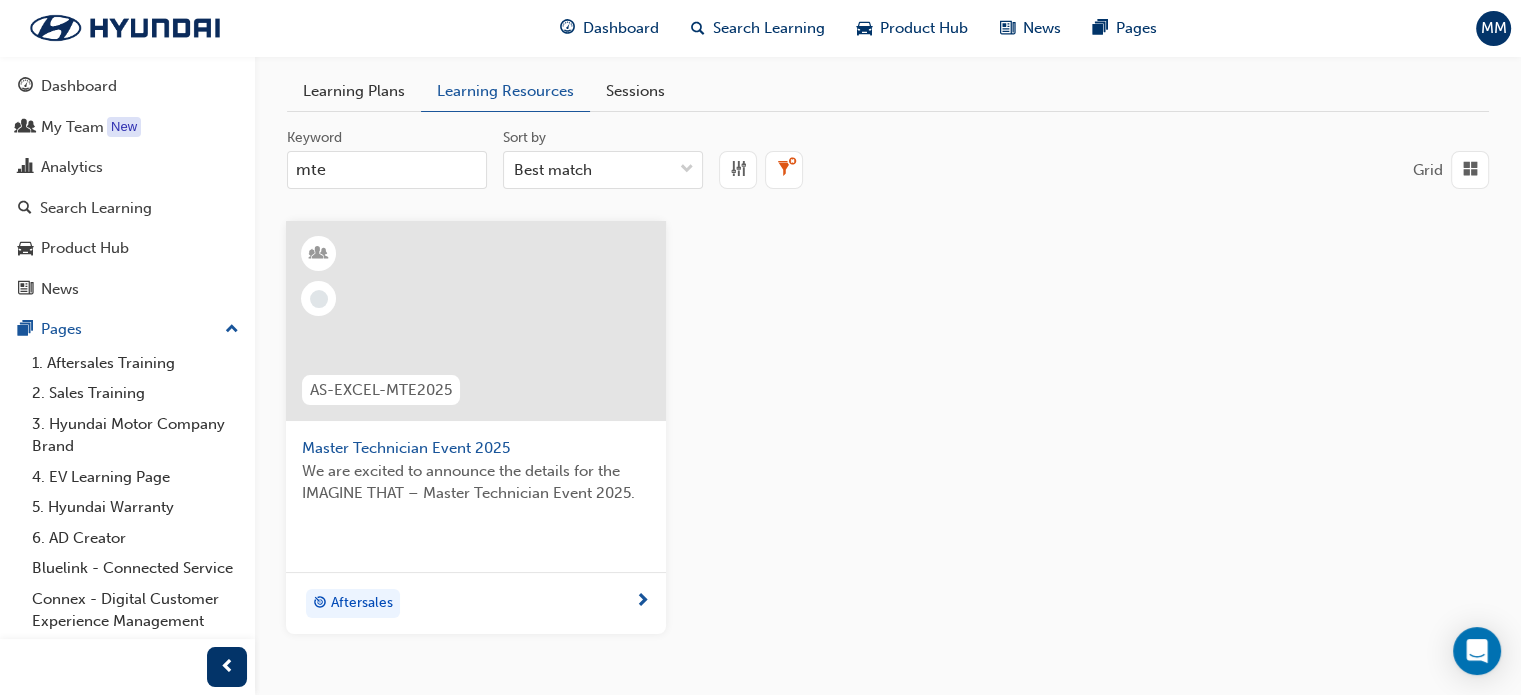 click at bounding box center (476, 337) 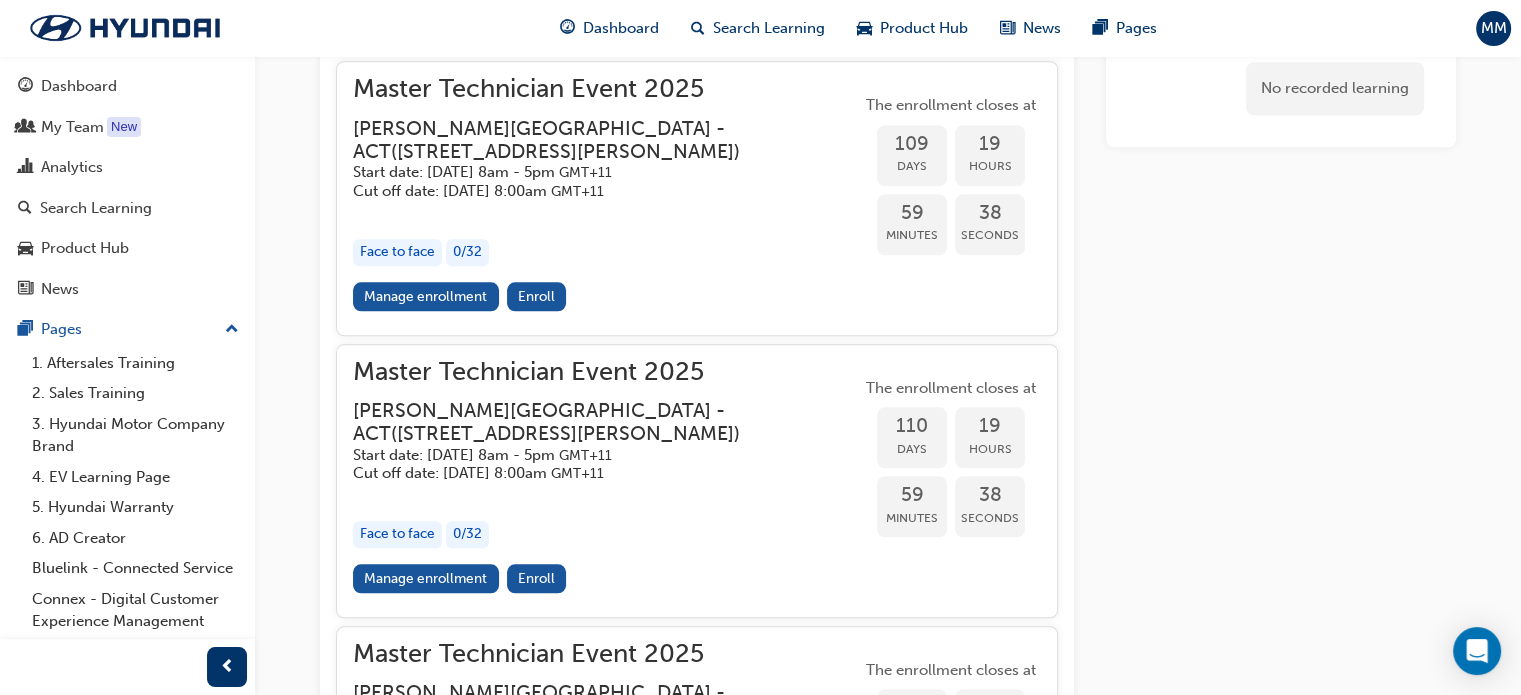 scroll, scrollTop: 2264, scrollLeft: 0, axis: vertical 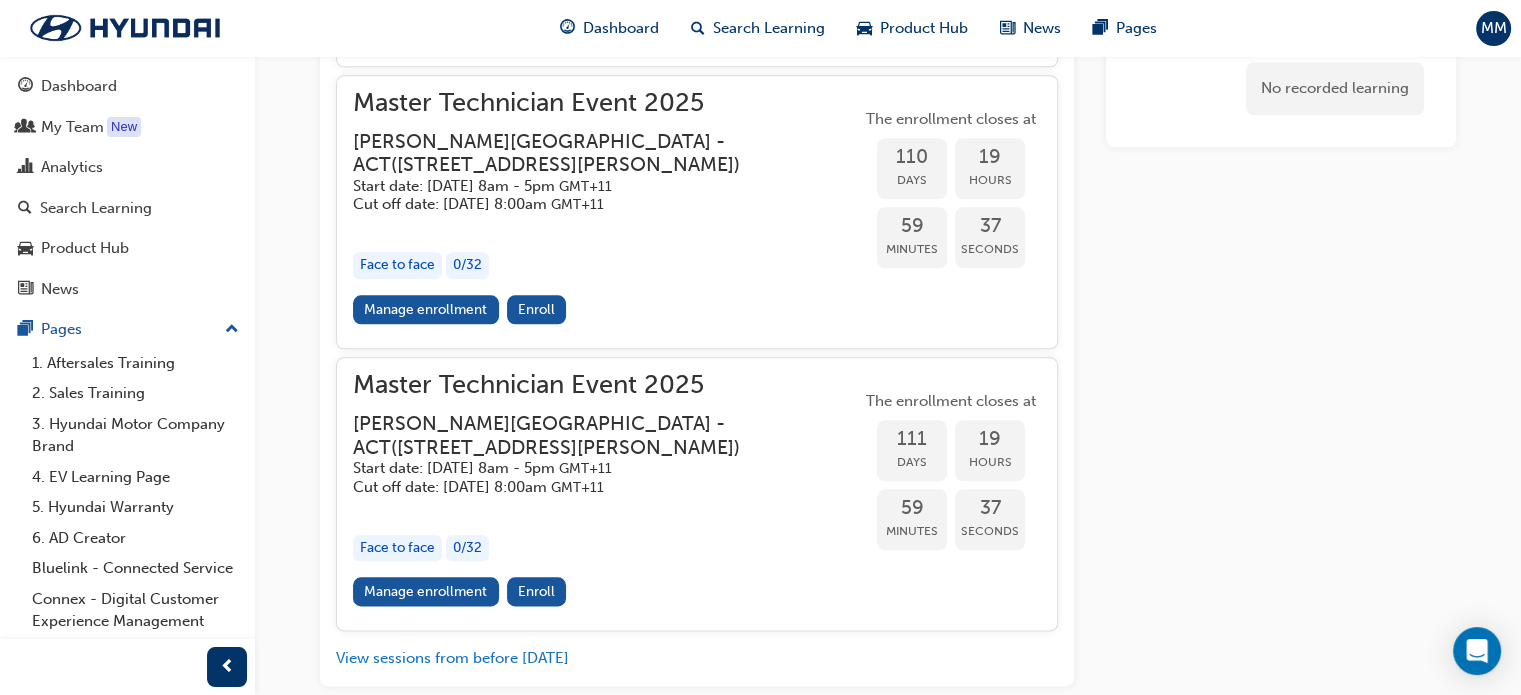click on "Enroll" at bounding box center [536, 27] 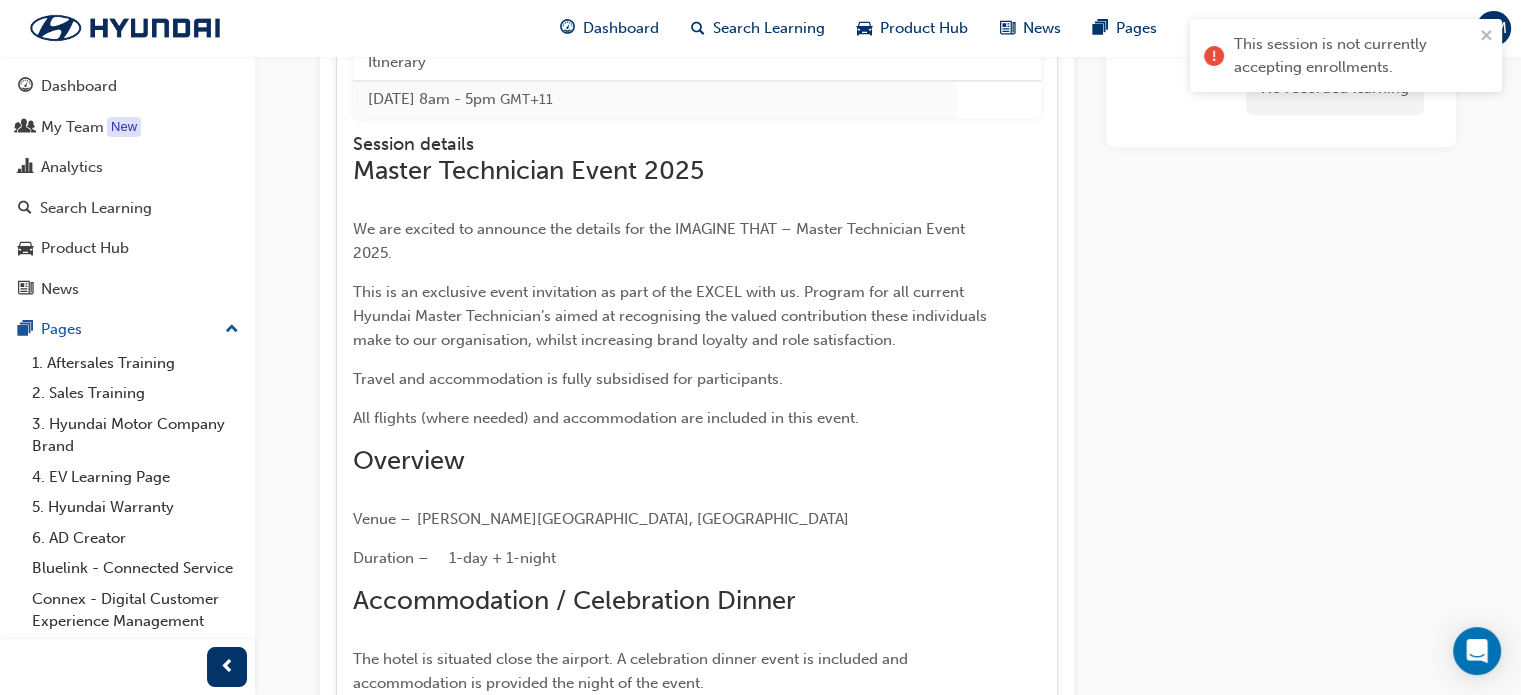 scroll, scrollTop: 2392, scrollLeft: 0, axis: vertical 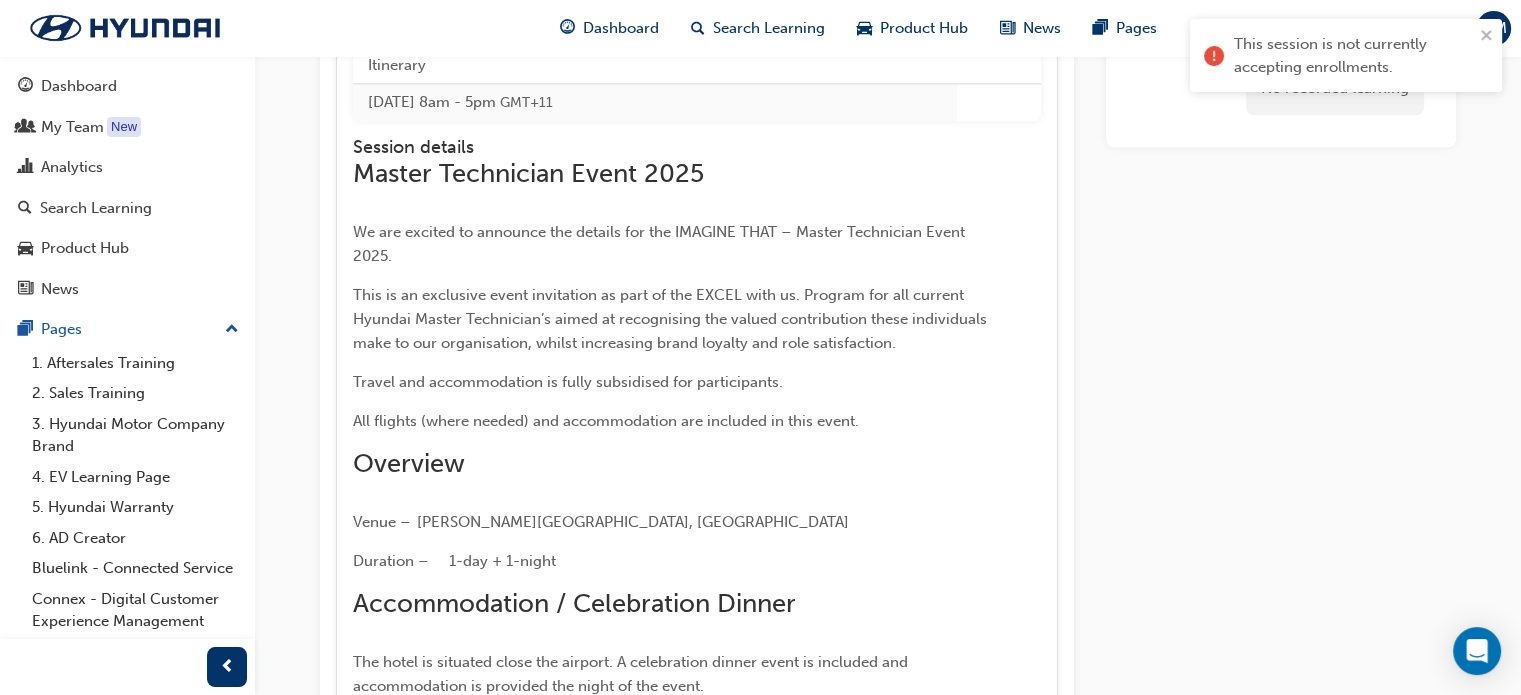 click on "Manage enrollment" at bounding box center (426, -101) 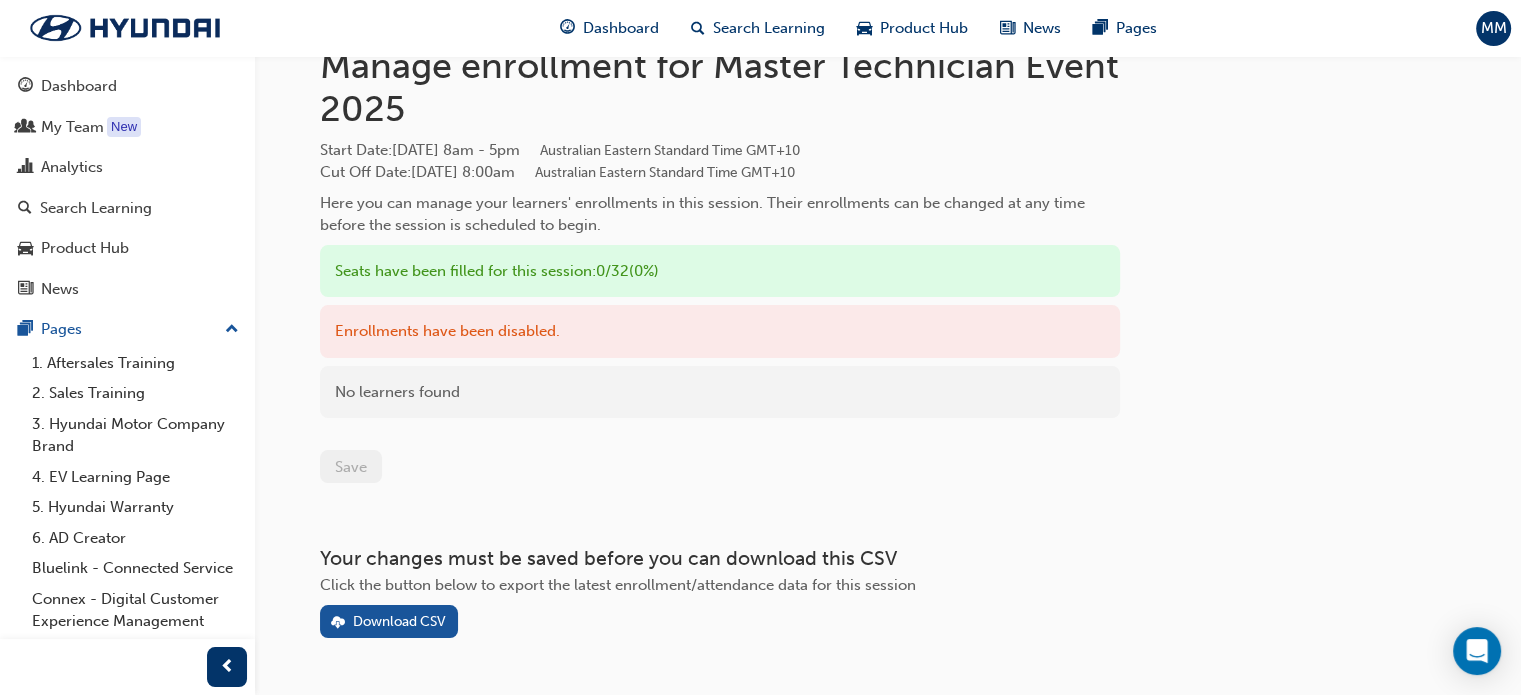 scroll, scrollTop: 0, scrollLeft: 0, axis: both 